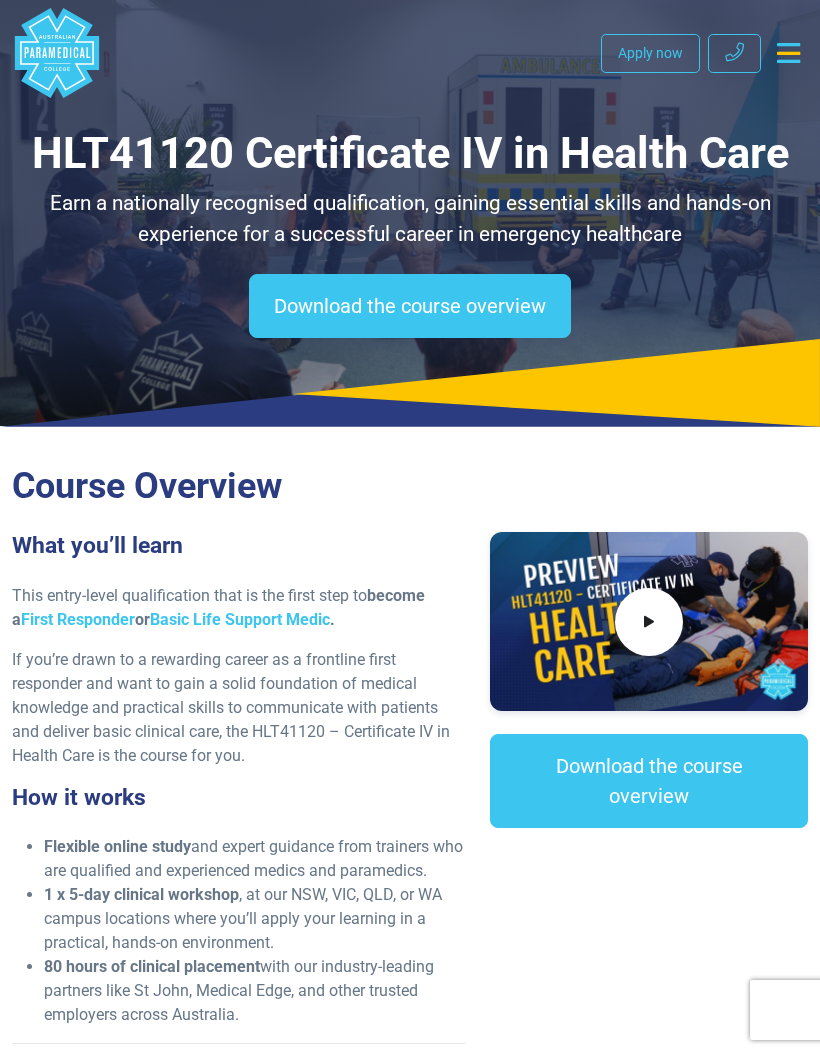 scroll, scrollTop: 0, scrollLeft: 0, axis: both 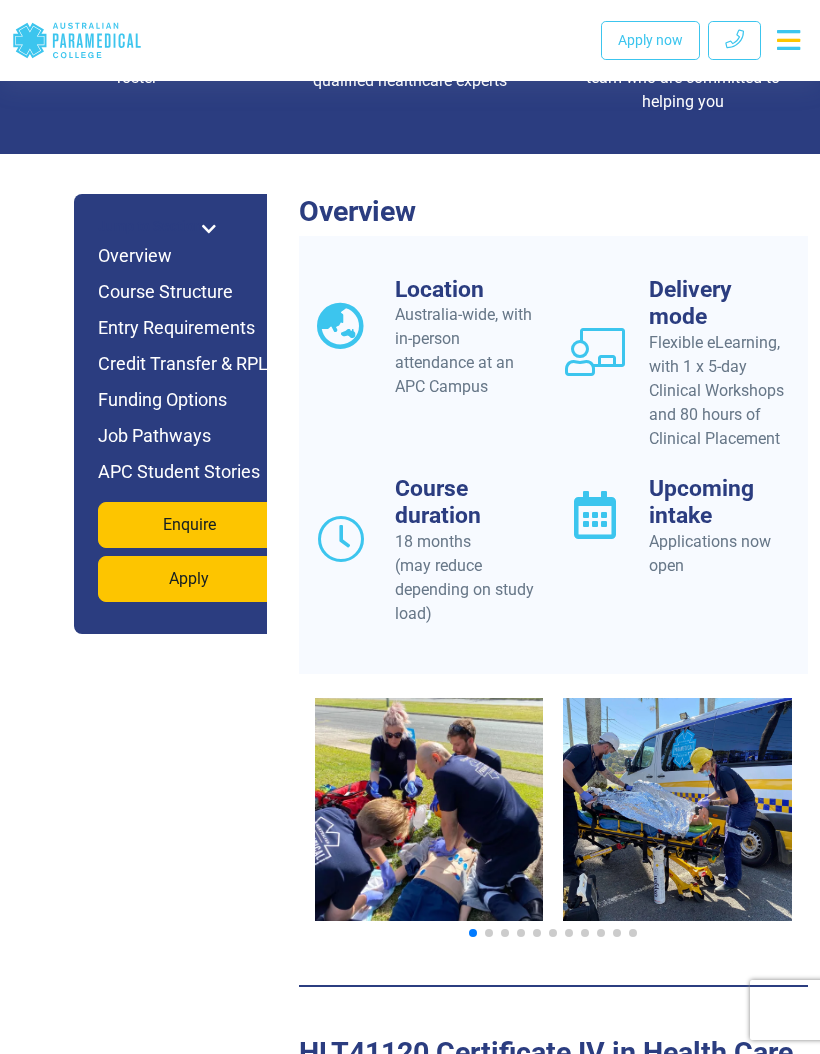 click on "Upcoming intake" at bounding box center [722, 502] 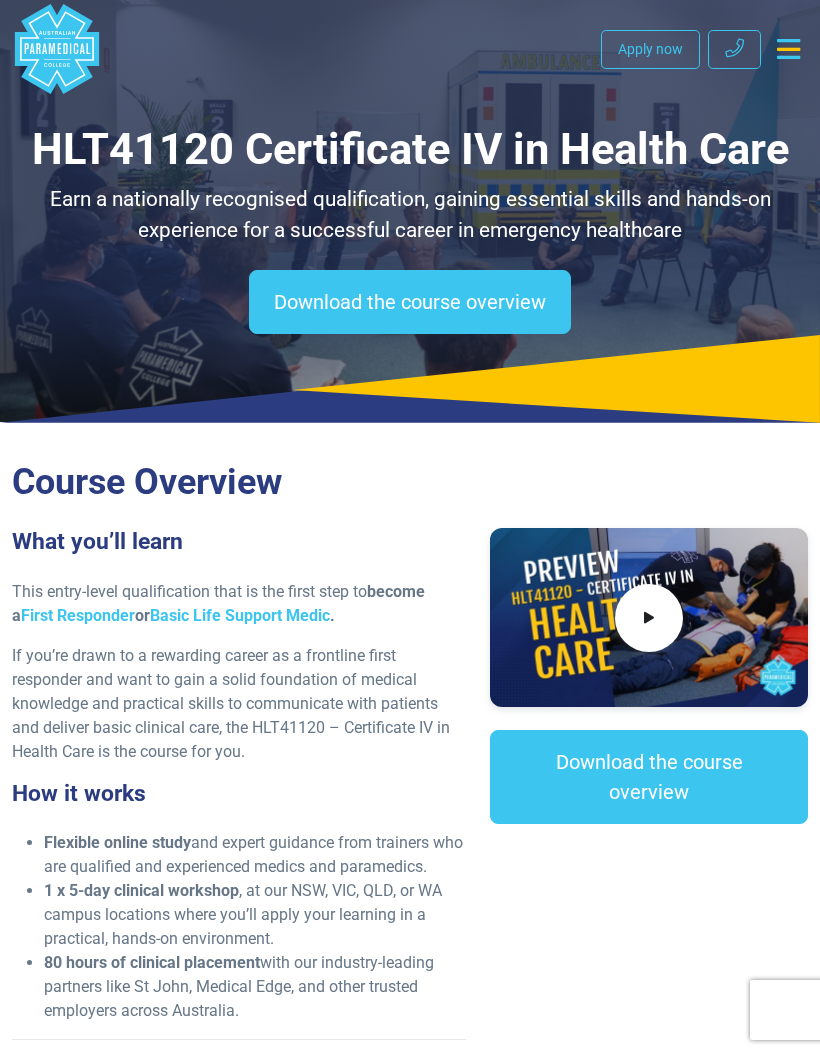 scroll, scrollTop: 0, scrollLeft: 0, axis: both 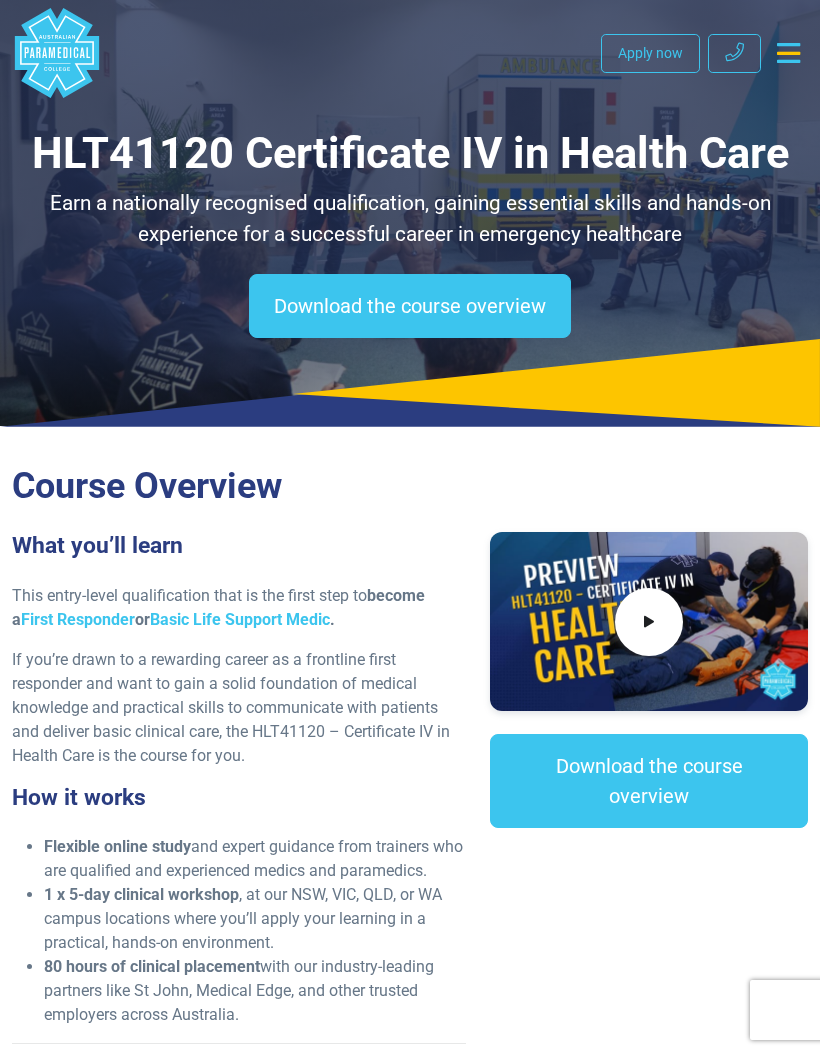 click on "Download the course overview" at bounding box center [410, 306] 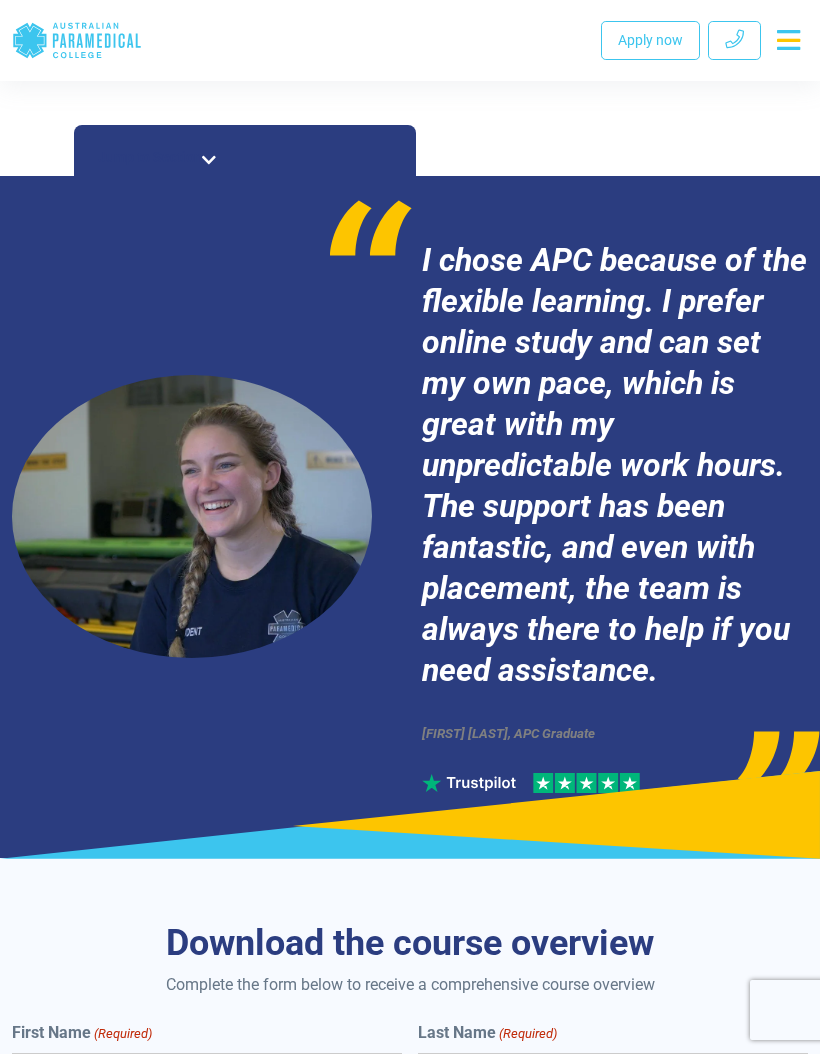 scroll, scrollTop: 9163, scrollLeft: 0, axis: vertical 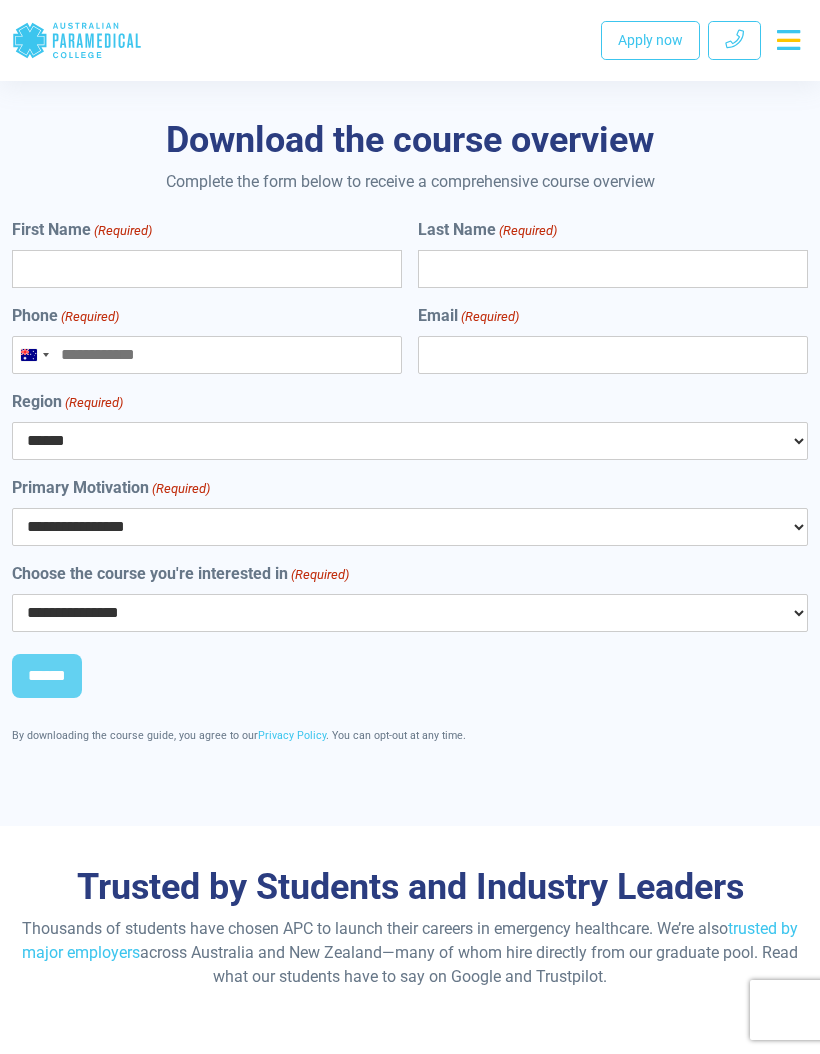 click on "First Name (Required)" at bounding box center [207, 269] 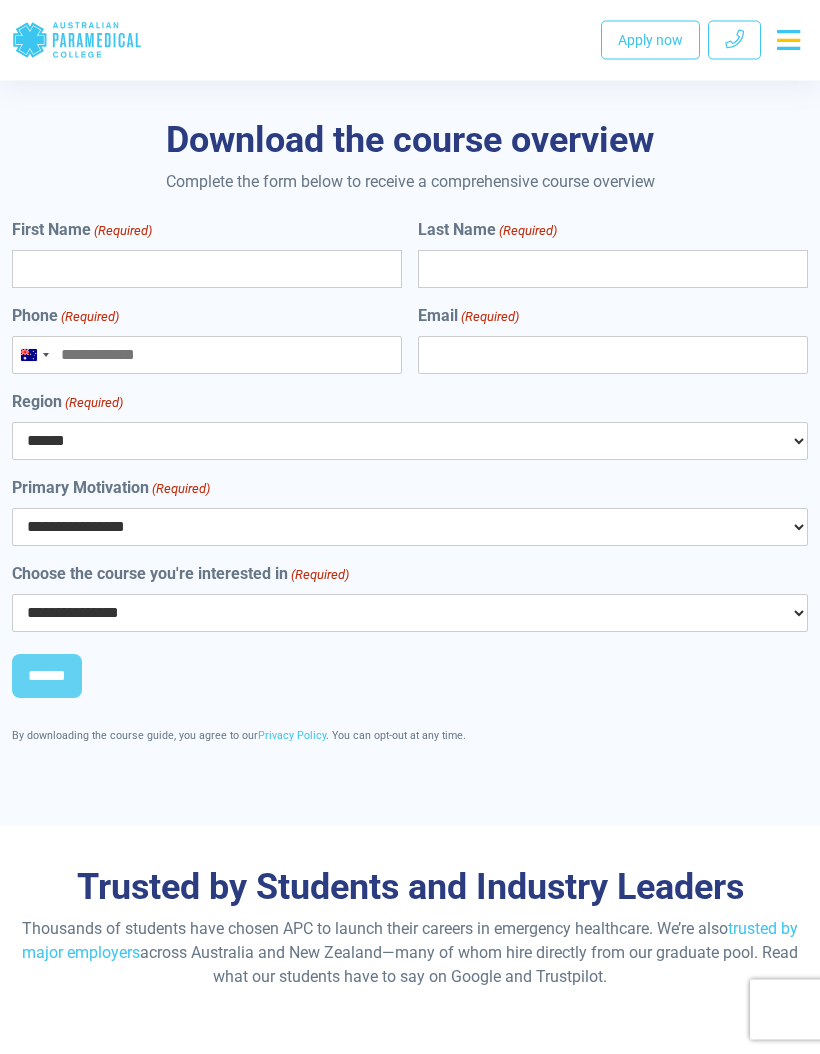 type on "***" 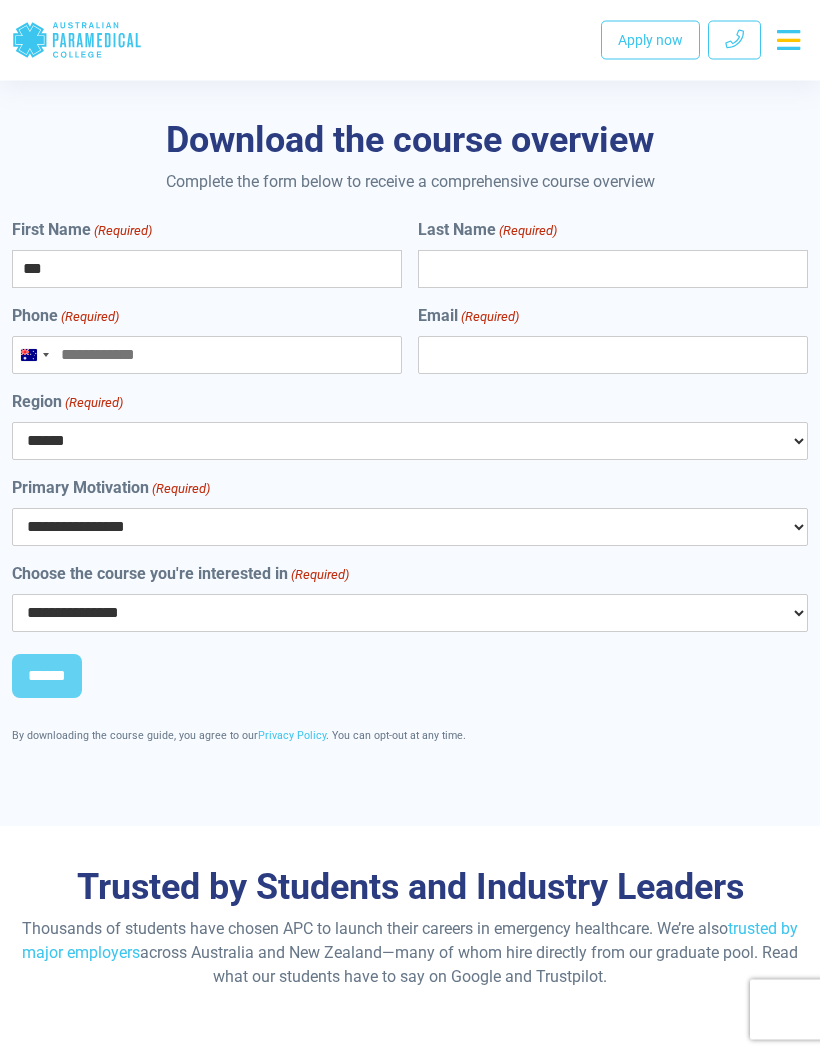type on "********" 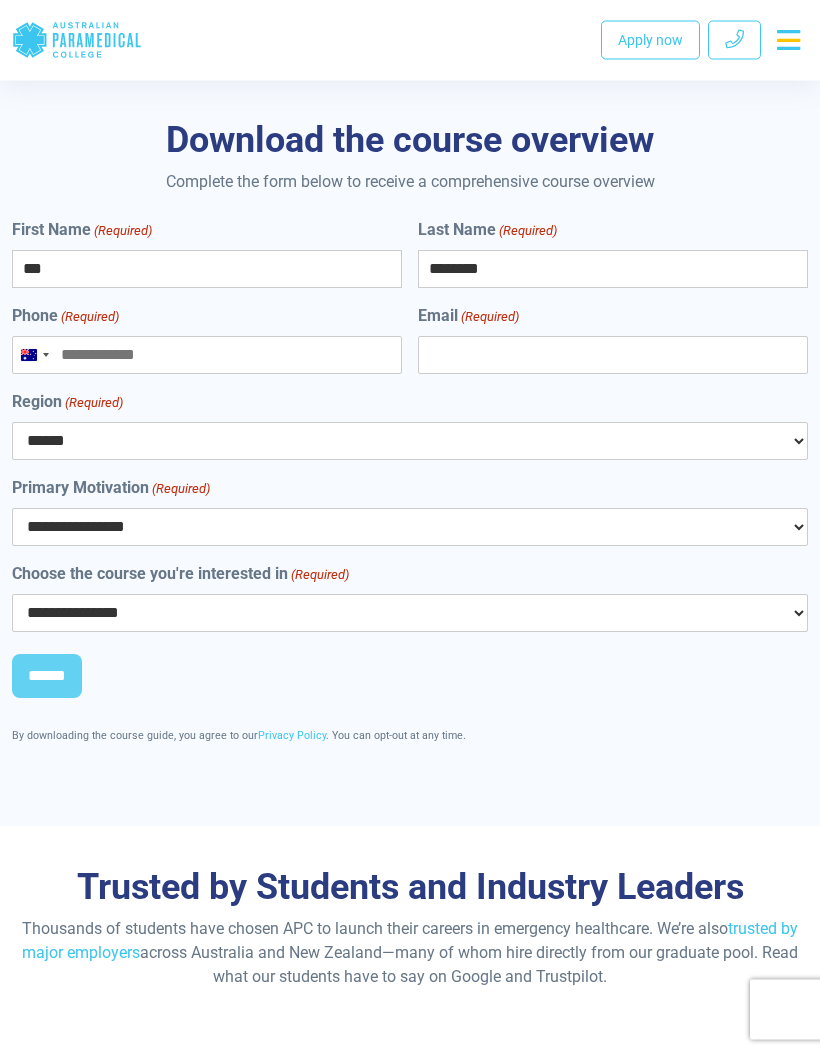 click on "Phone (Required)" at bounding box center (207, 356) 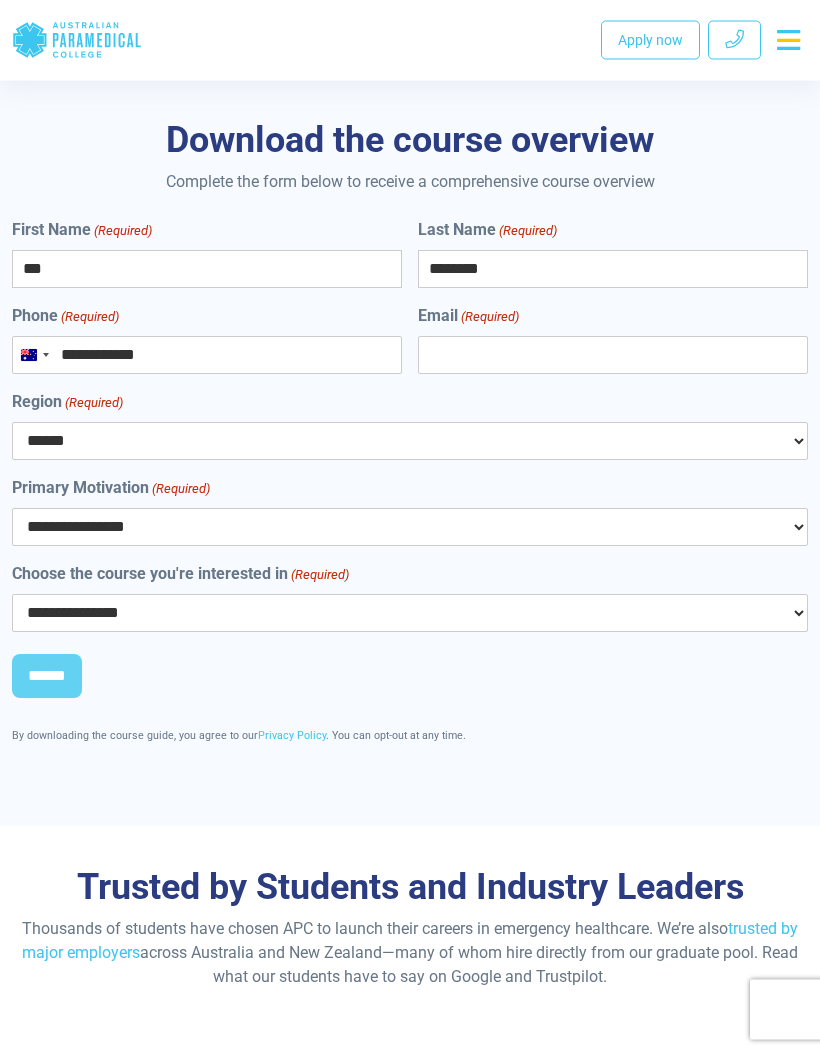 click on "Email (Required)" at bounding box center [613, 356] 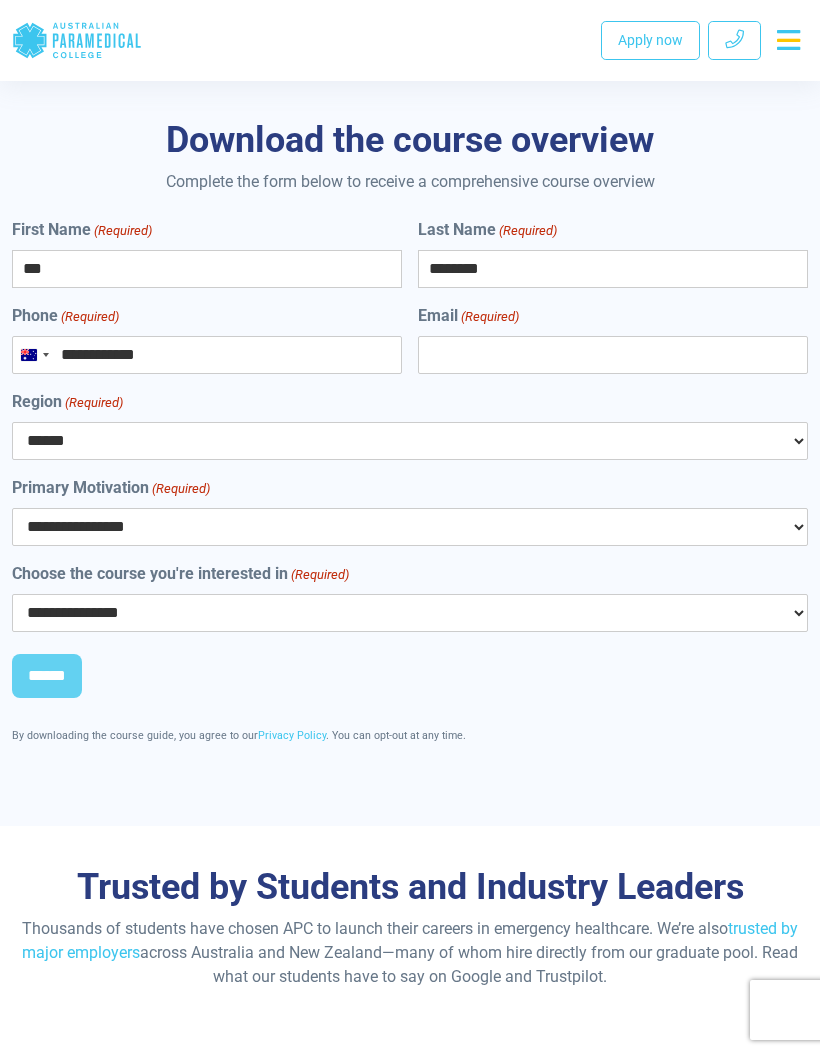 scroll, scrollTop: 9162, scrollLeft: 0, axis: vertical 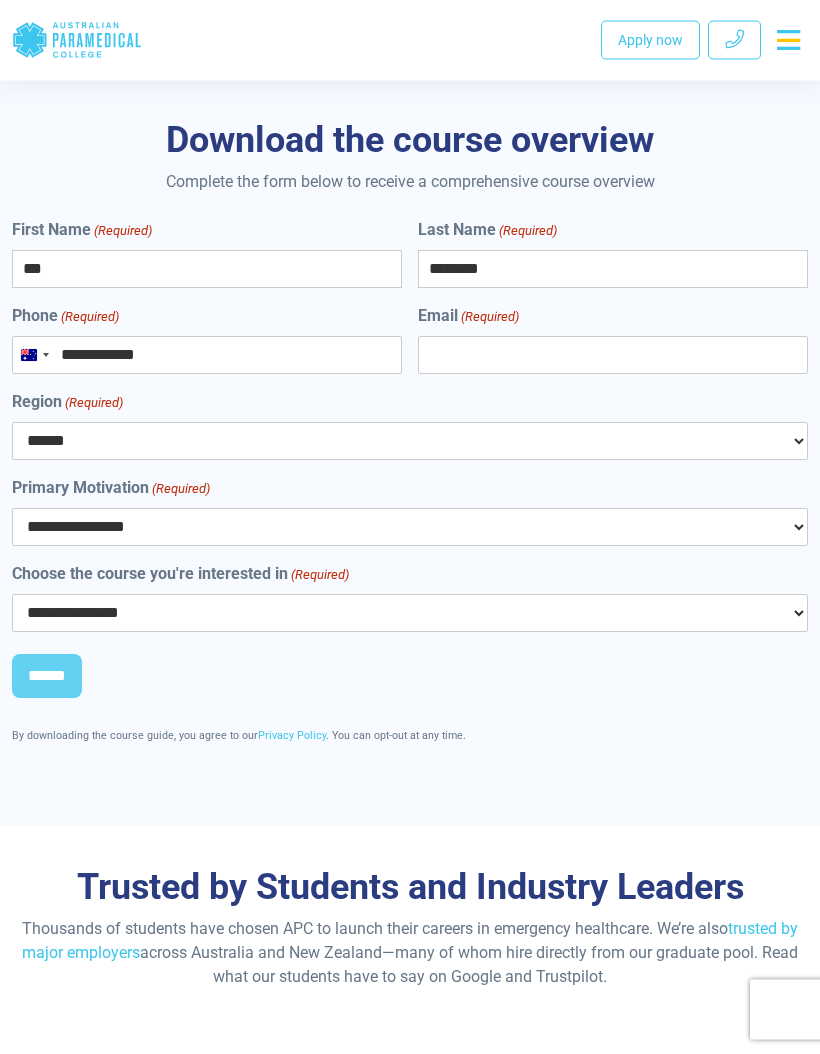click on "Email (Required)" at bounding box center (613, 356) 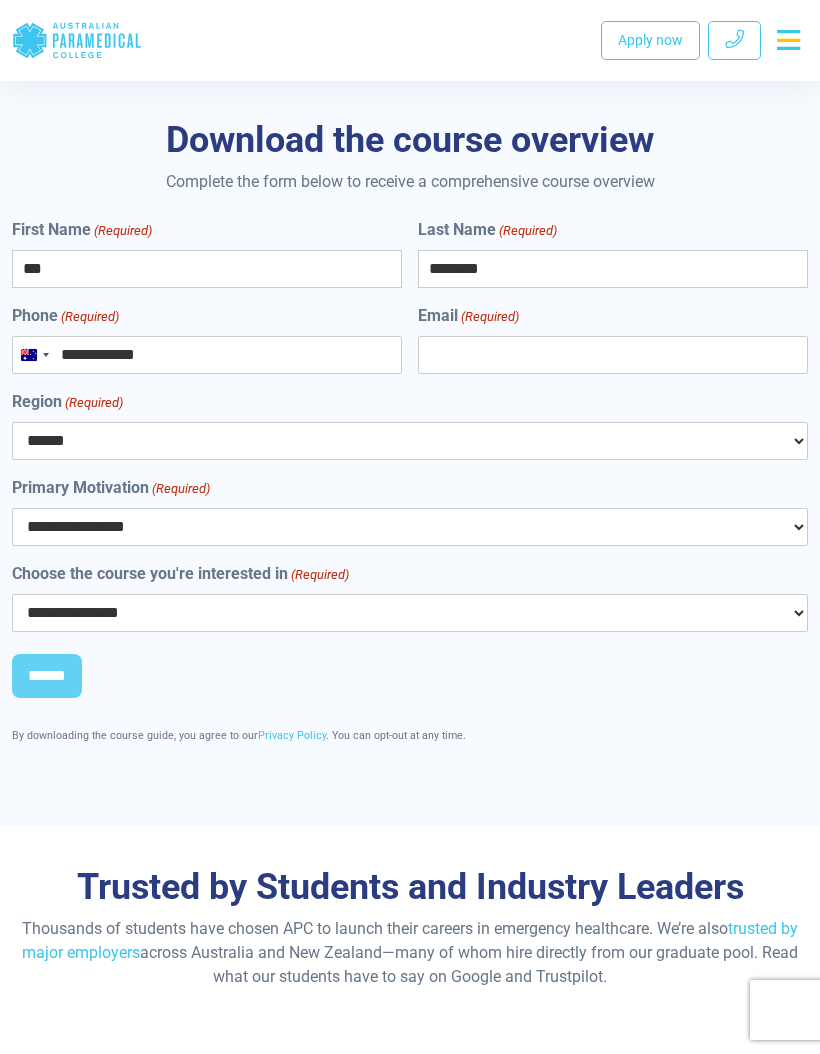 scroll, scrollTop: 9162, scrollLeft: 0, axis: vertical 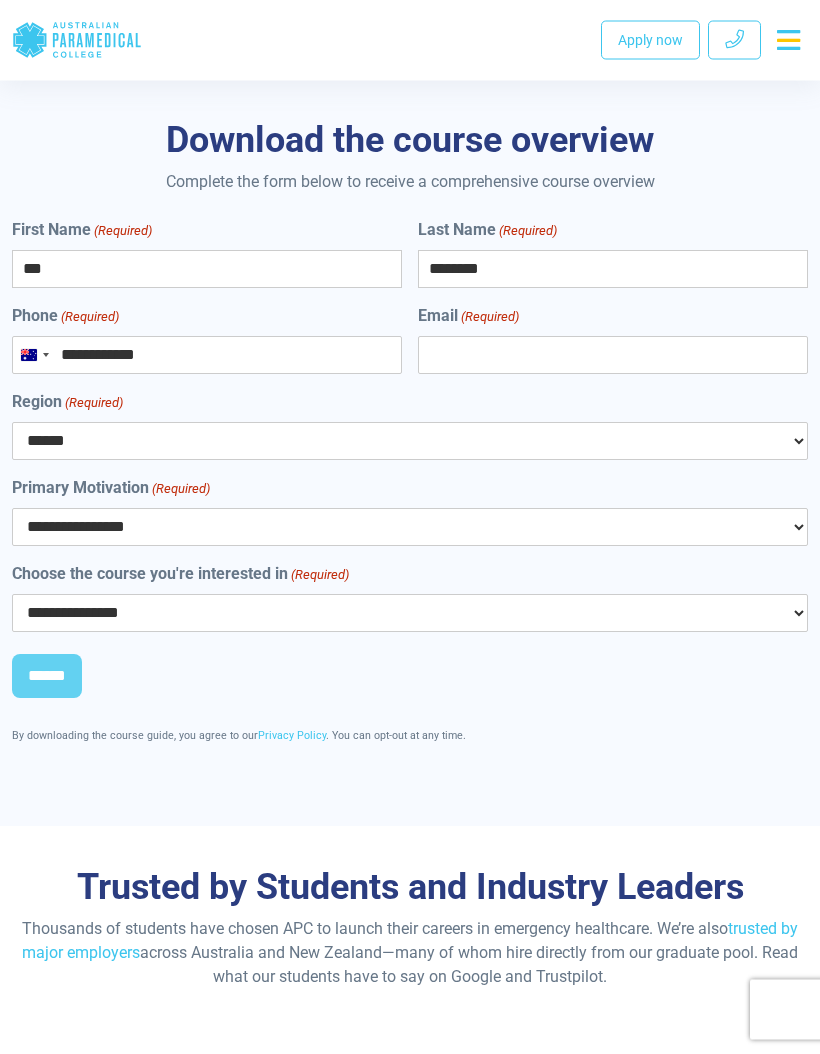 click on "Email (Required)" at bounding box center (613, 356) 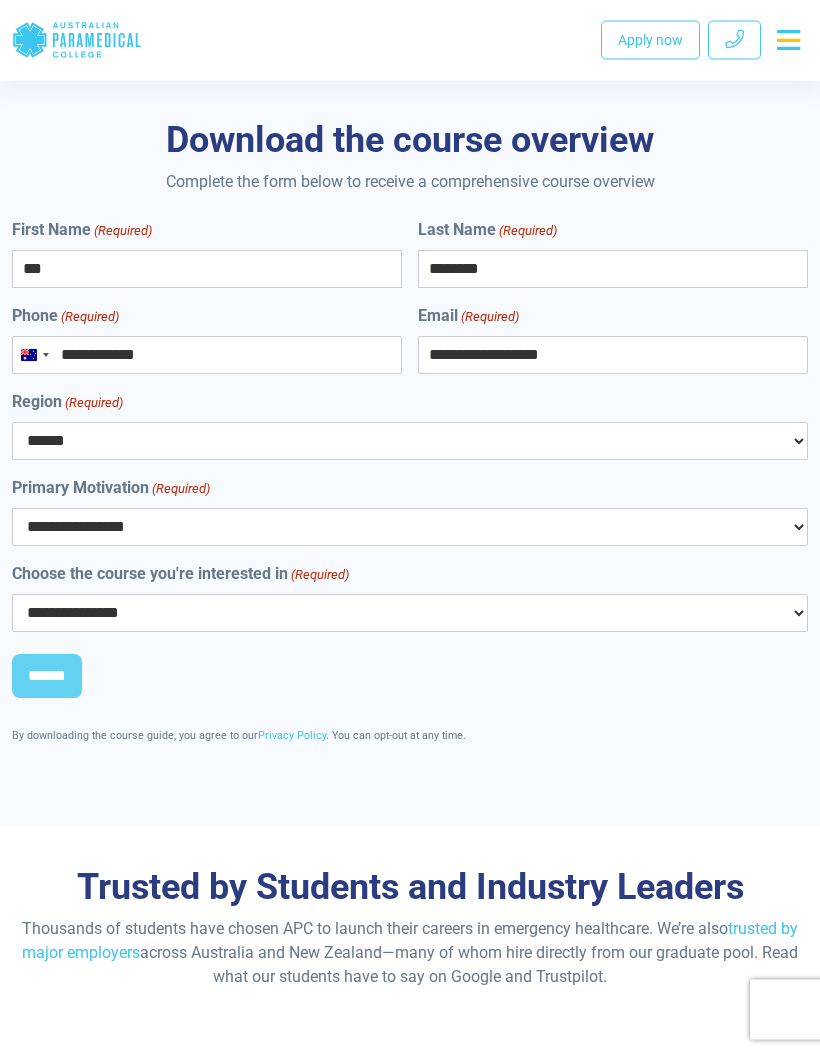click on "****** *** *** *** ** ** *** ** *** **" at bounding box center (410, 442) 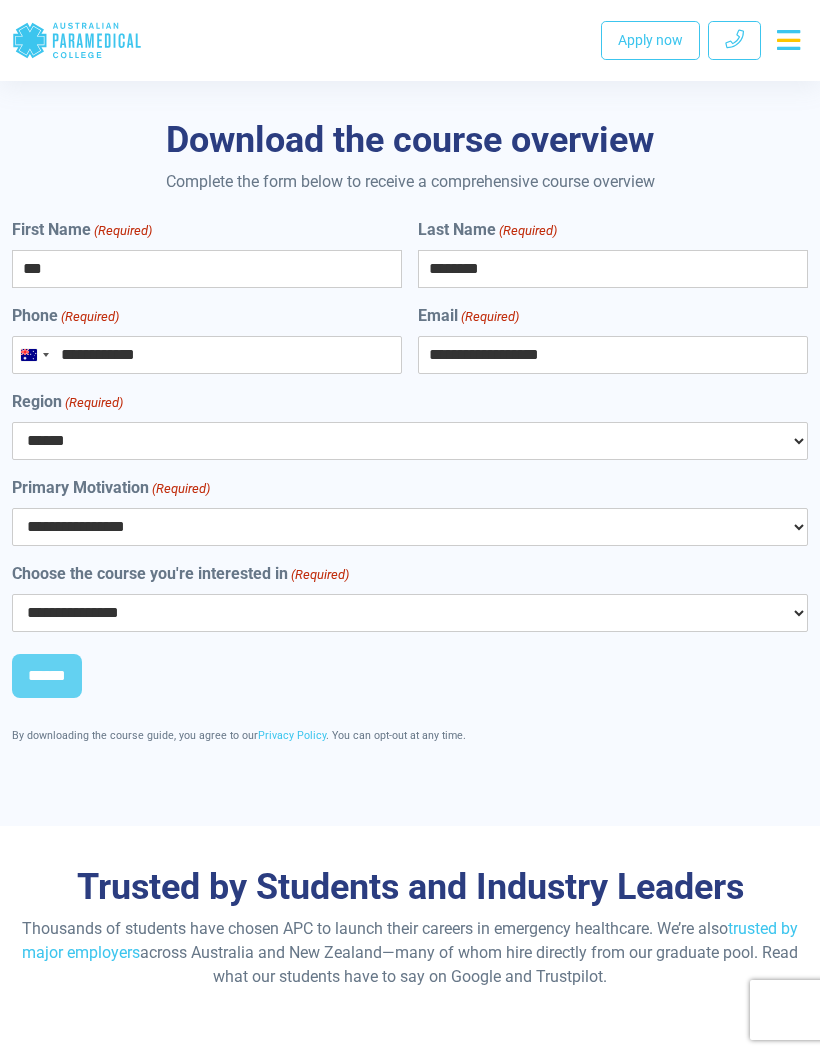 select on "**" 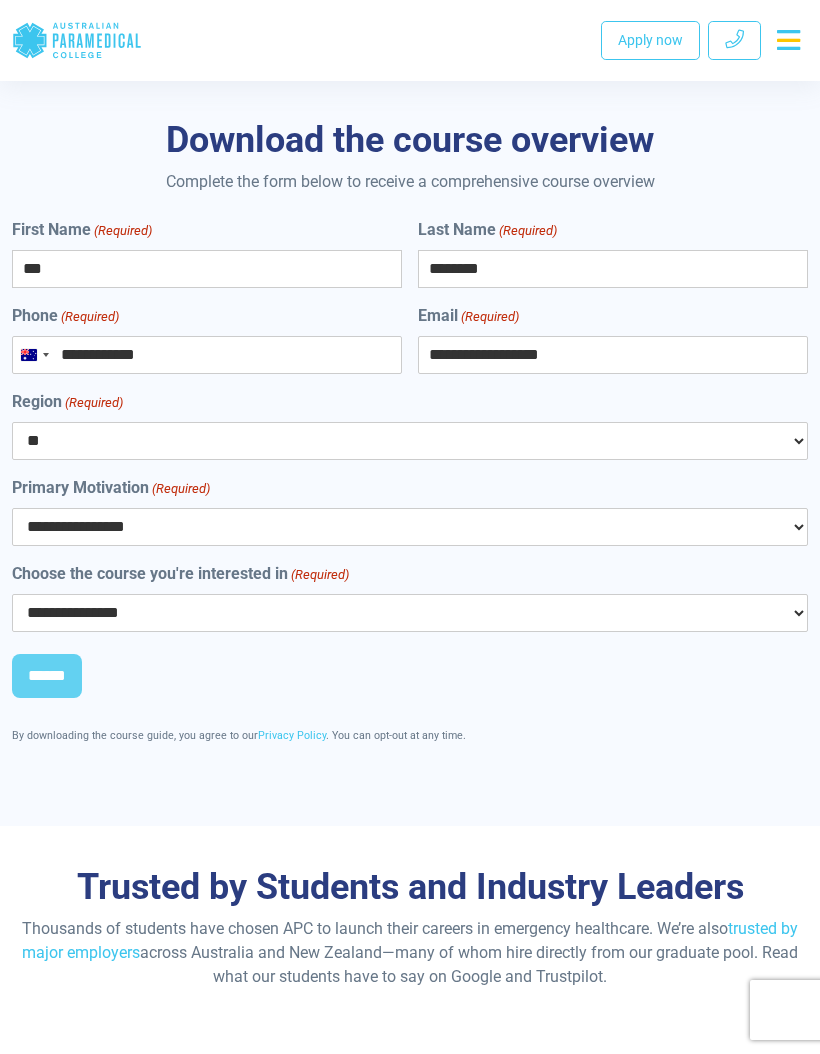 click on "**********" at bounding box center (410, 527) 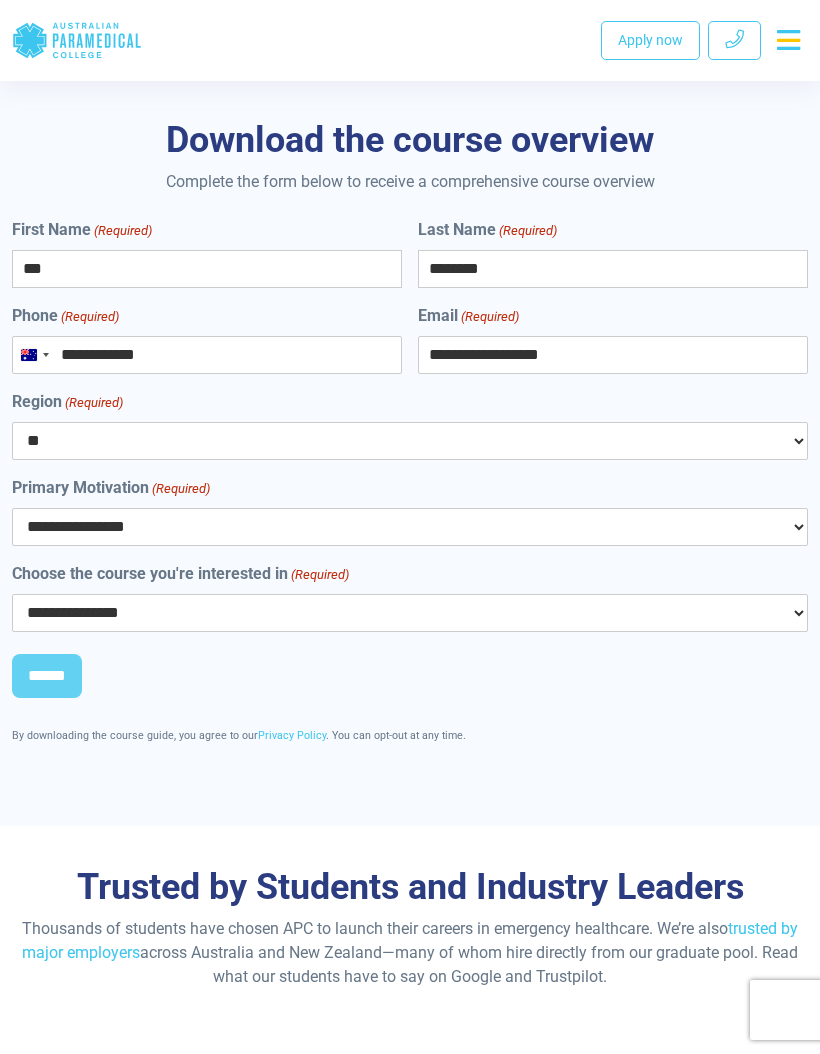 select on "**********" 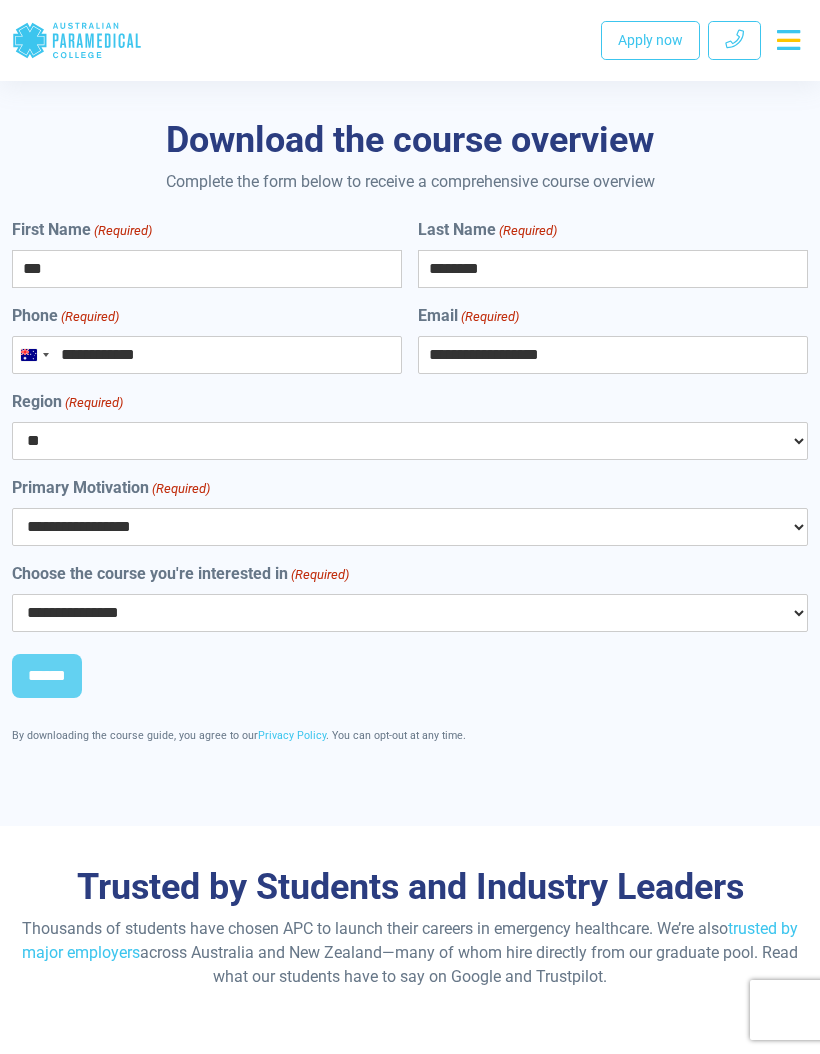 click on "**********" at bounding box center [410, 613] 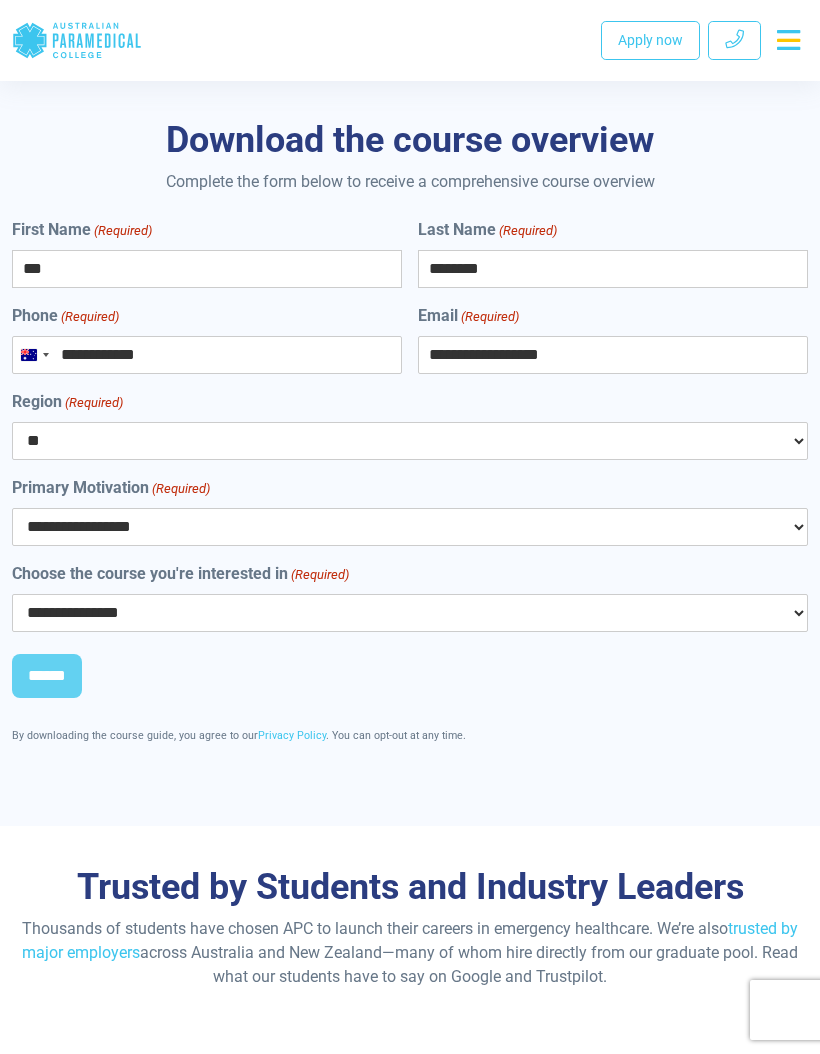 select on "**********" 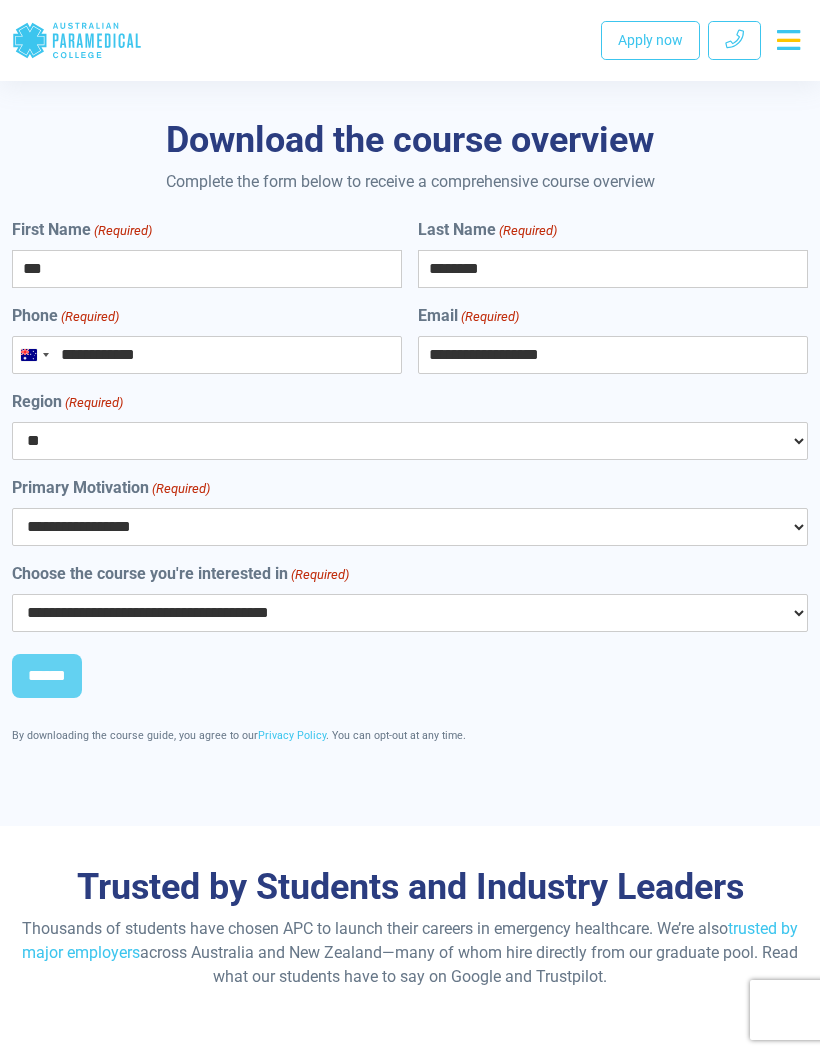 click on "******" at bounding box center [47, 676] 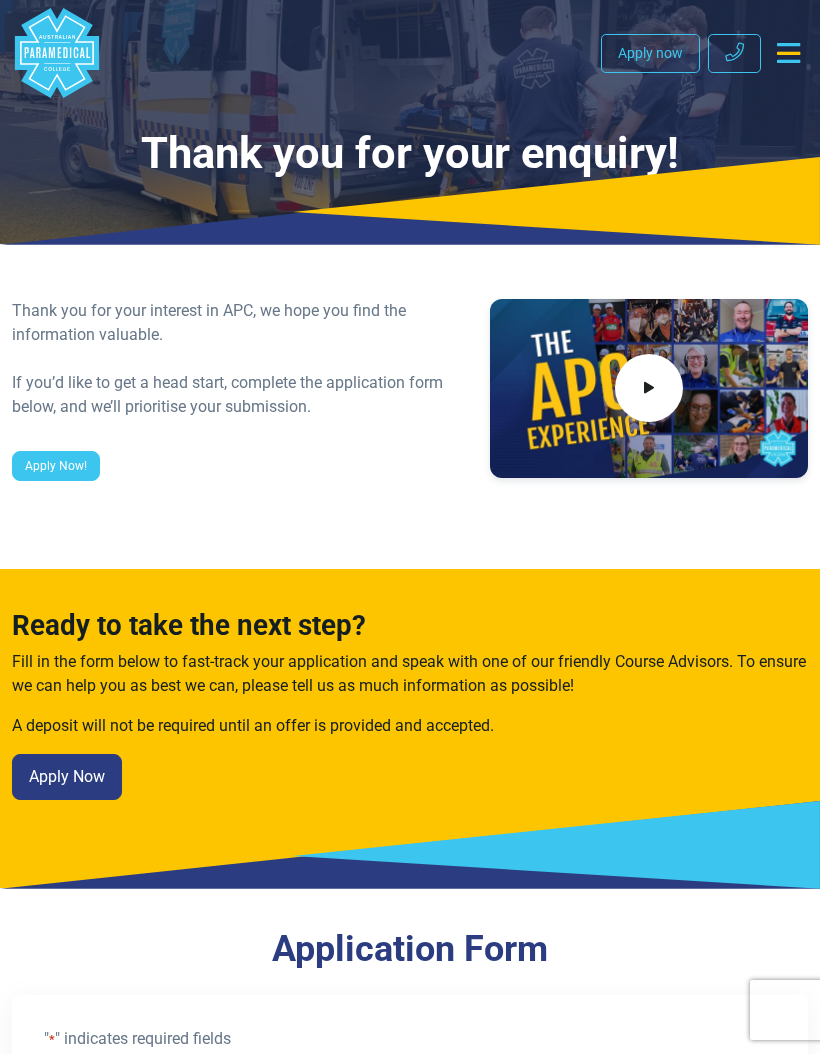 scroll, scrollTop: 0, scrollLeft: 0, axis: both 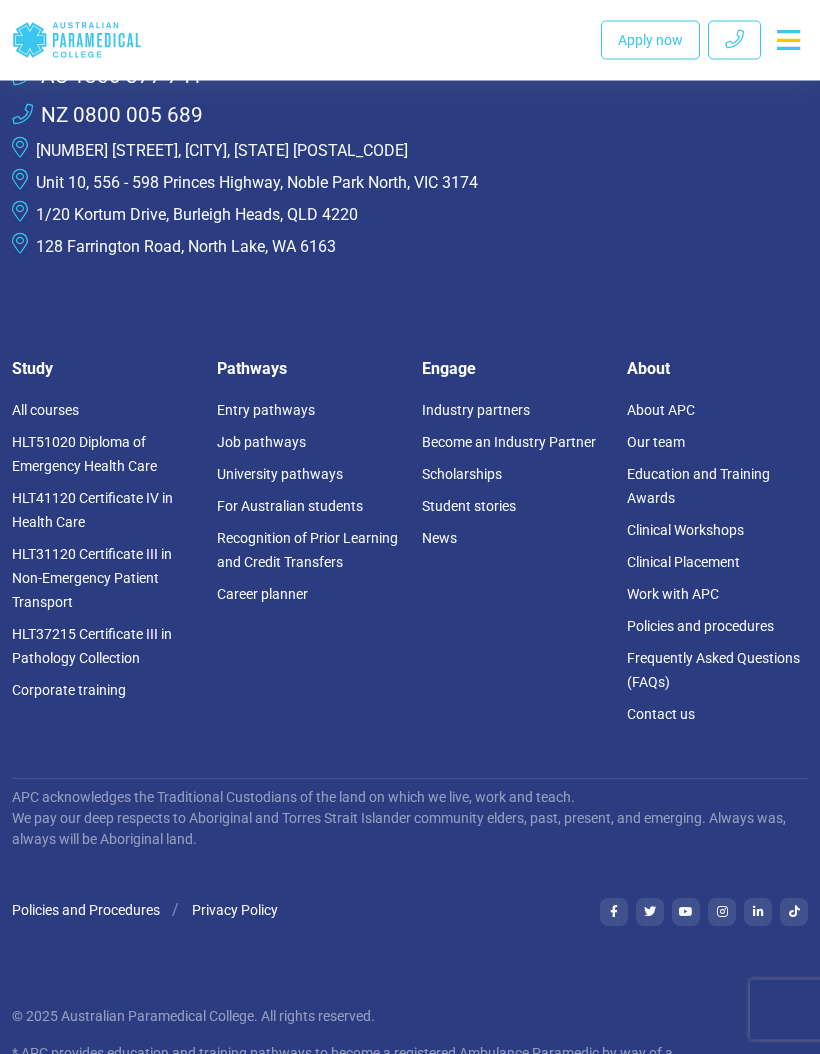 click on "Clinical Workshops" at bounding box center (685, 531) 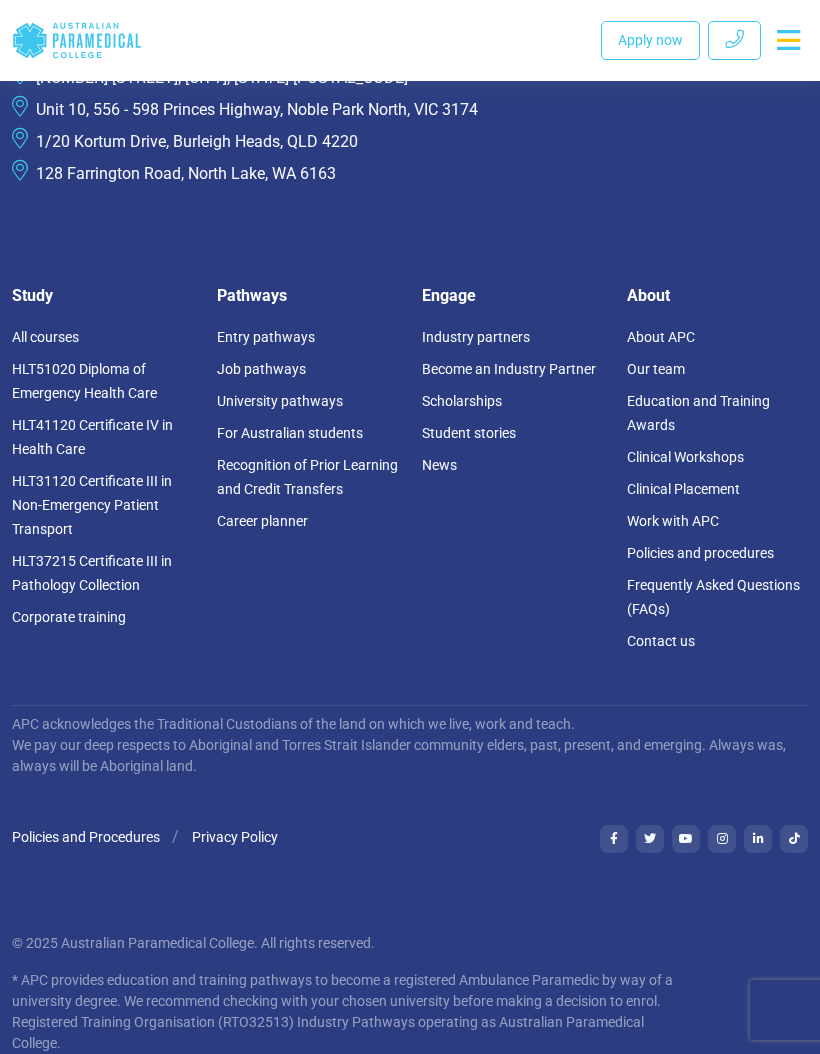 click on "HLT41120 Certificate IV in Health Care" at bounding box center (92, 437) 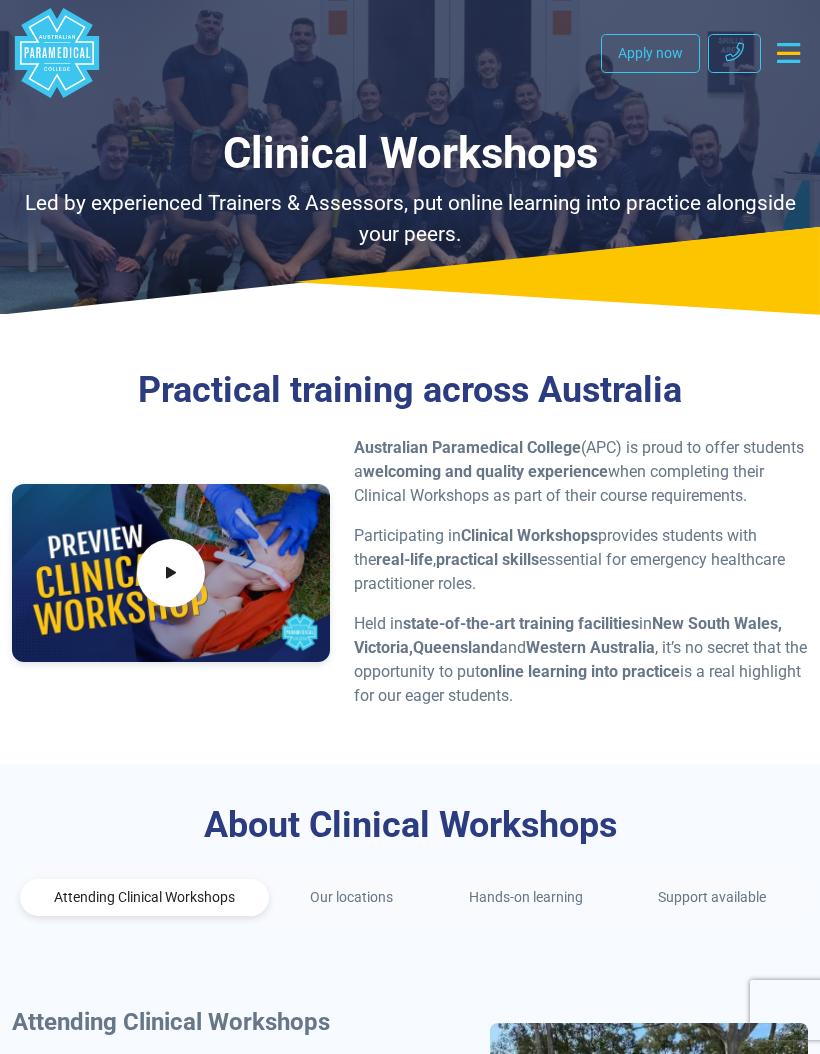 scroll, scrollTop: 0, scrollLeft: 0, axis: both 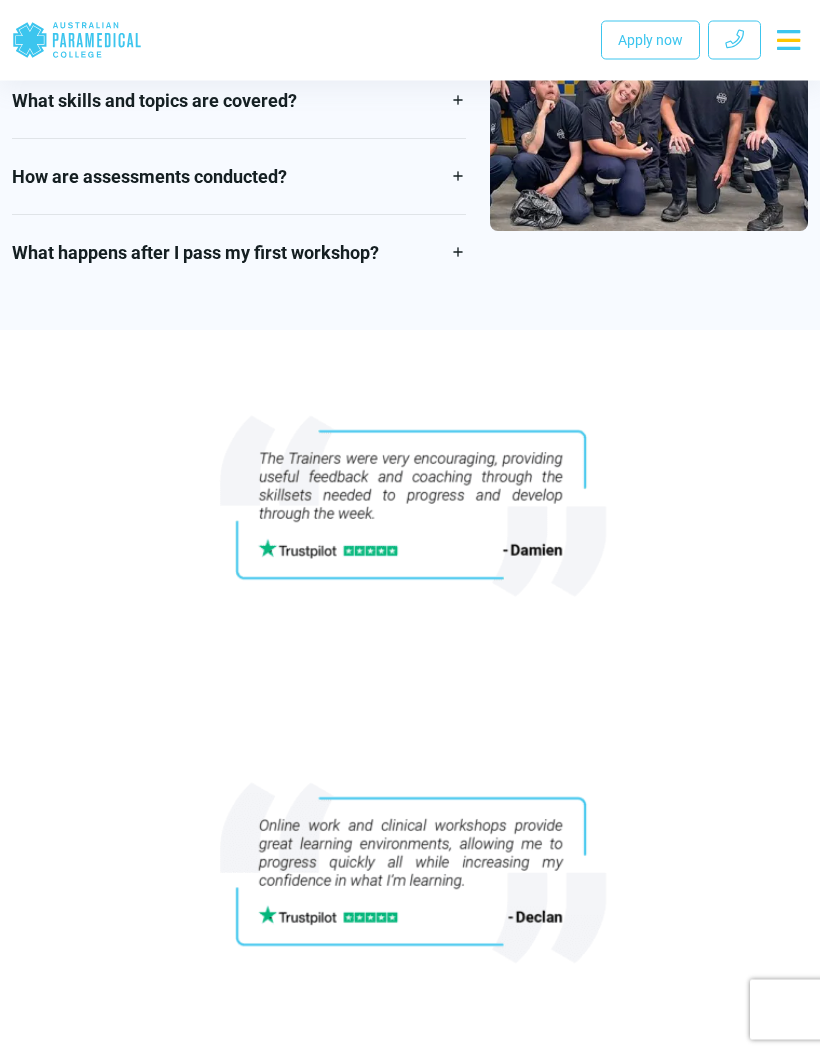 click on "What happens after I pass my first workshop?" at bounding box center [239, 253] 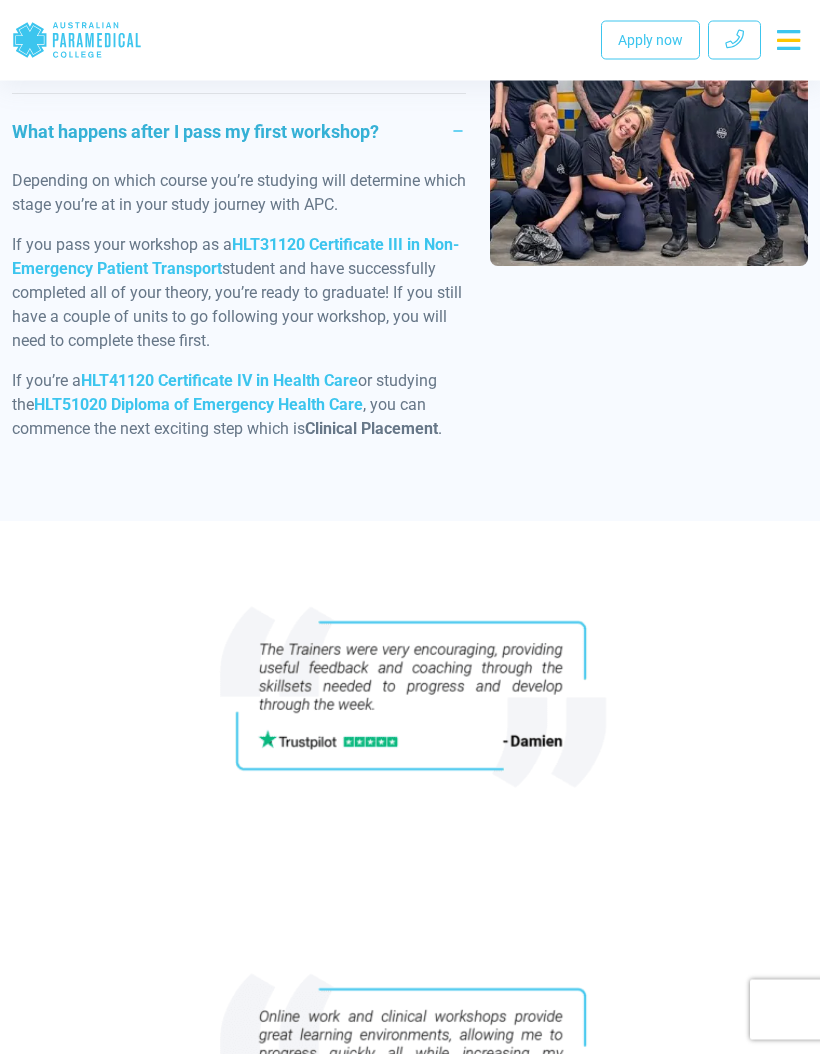 scroll, scrollTop: 2701, scrollLeft: 0, axis: vertical 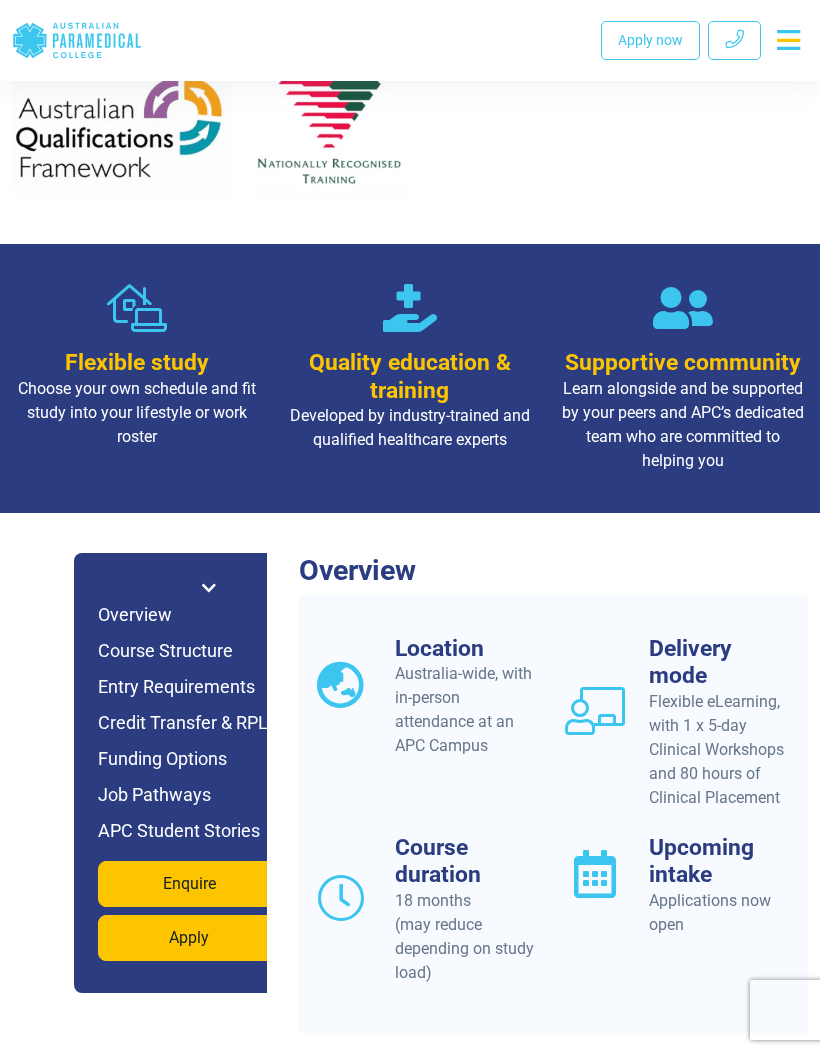 click on "Course Structure" at bounding box center (189, 651) 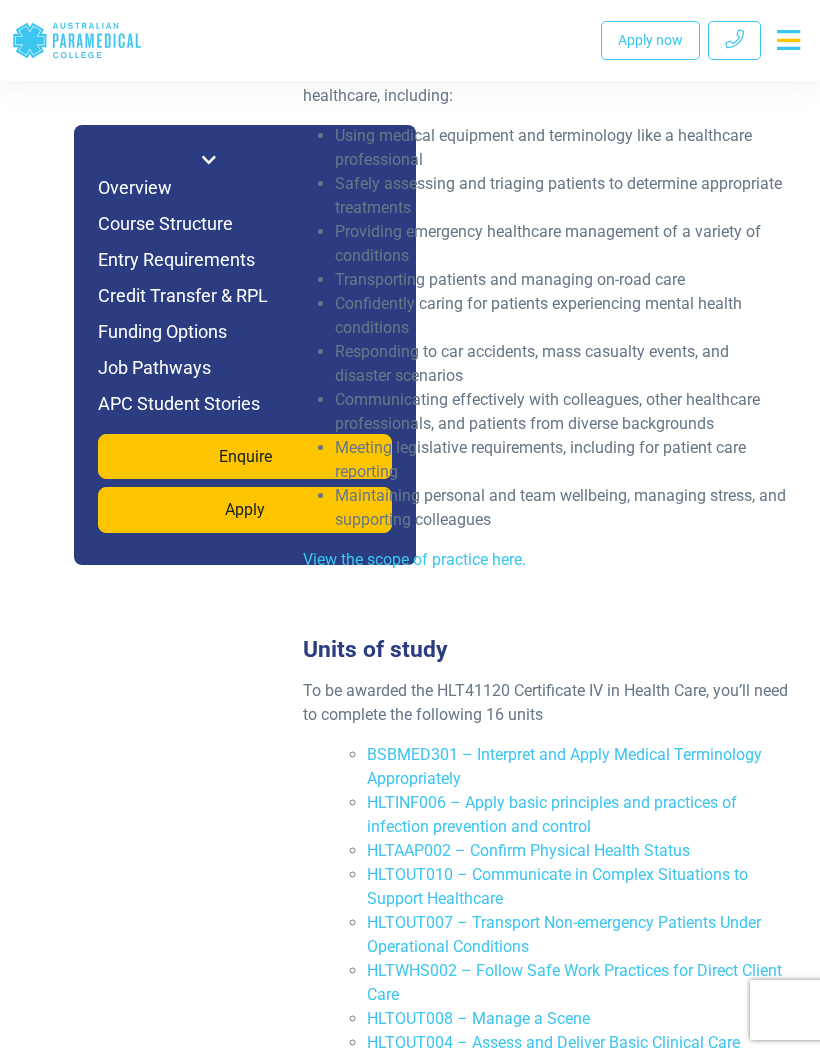 scroll, scrollTop: 2713, scrollLeft: 0, axis: vertical 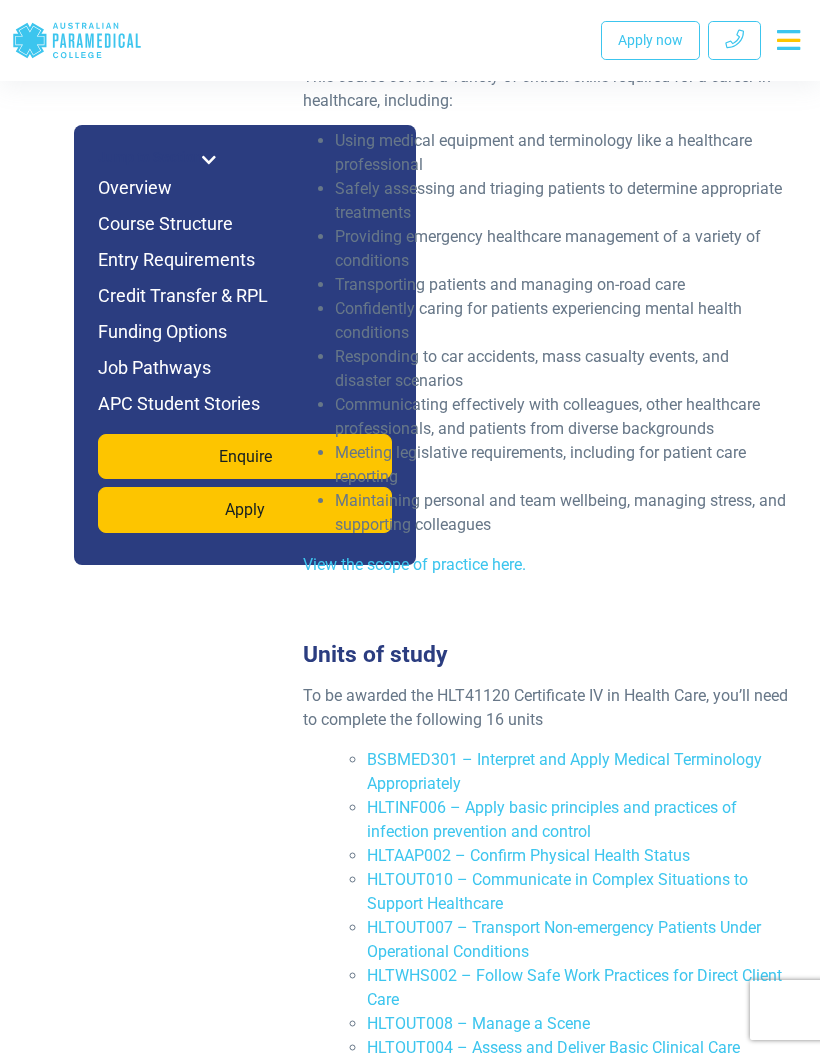 click at bounding box center (788, 40) 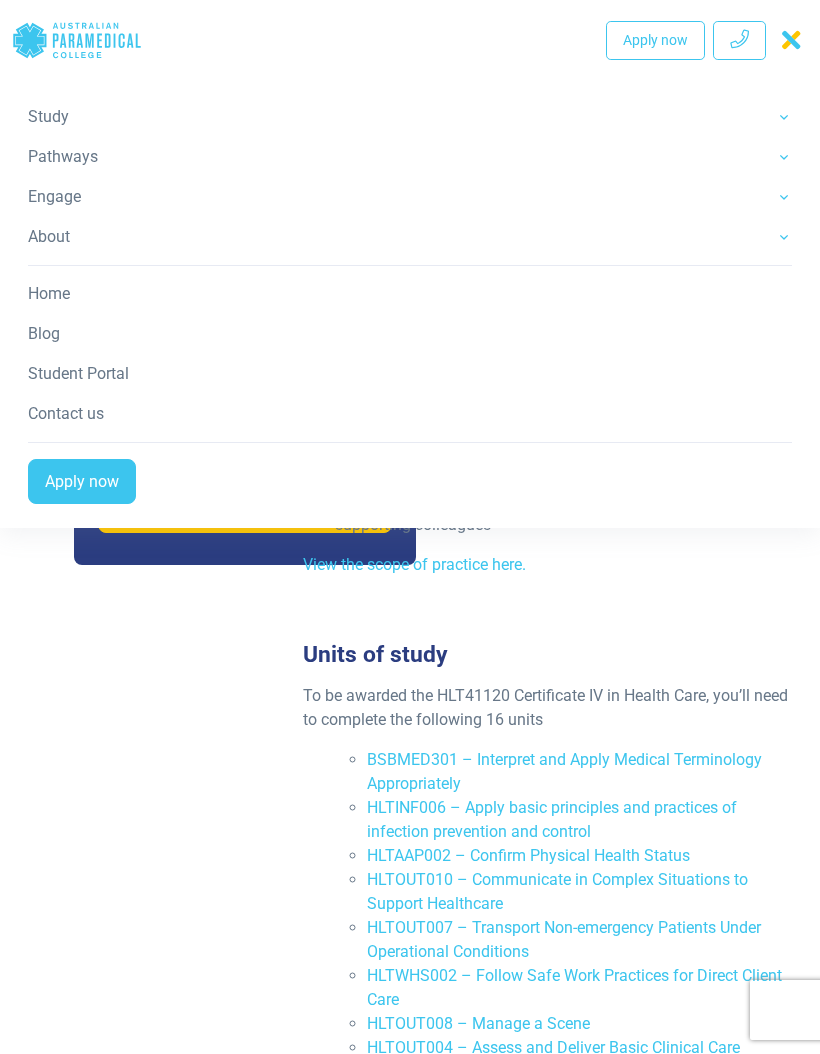 click on "About" at bounding box center (410, 237) 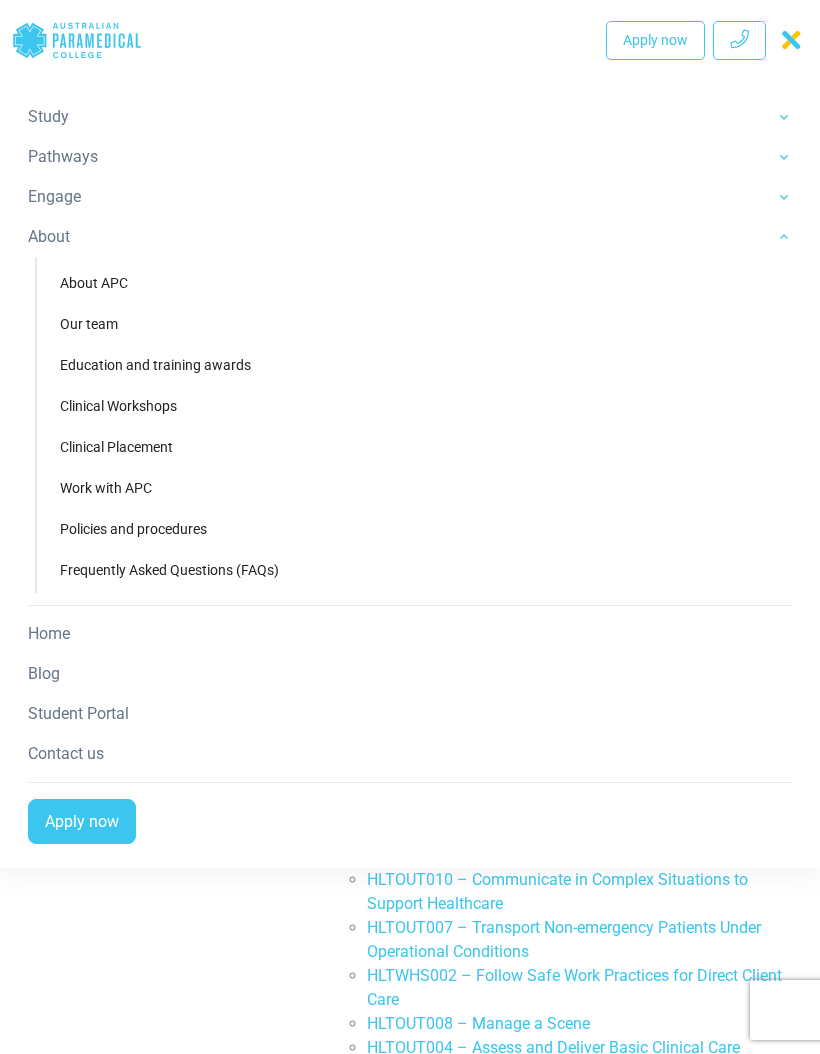 click on "Clinical Placement" at bounding box center (414, 447) 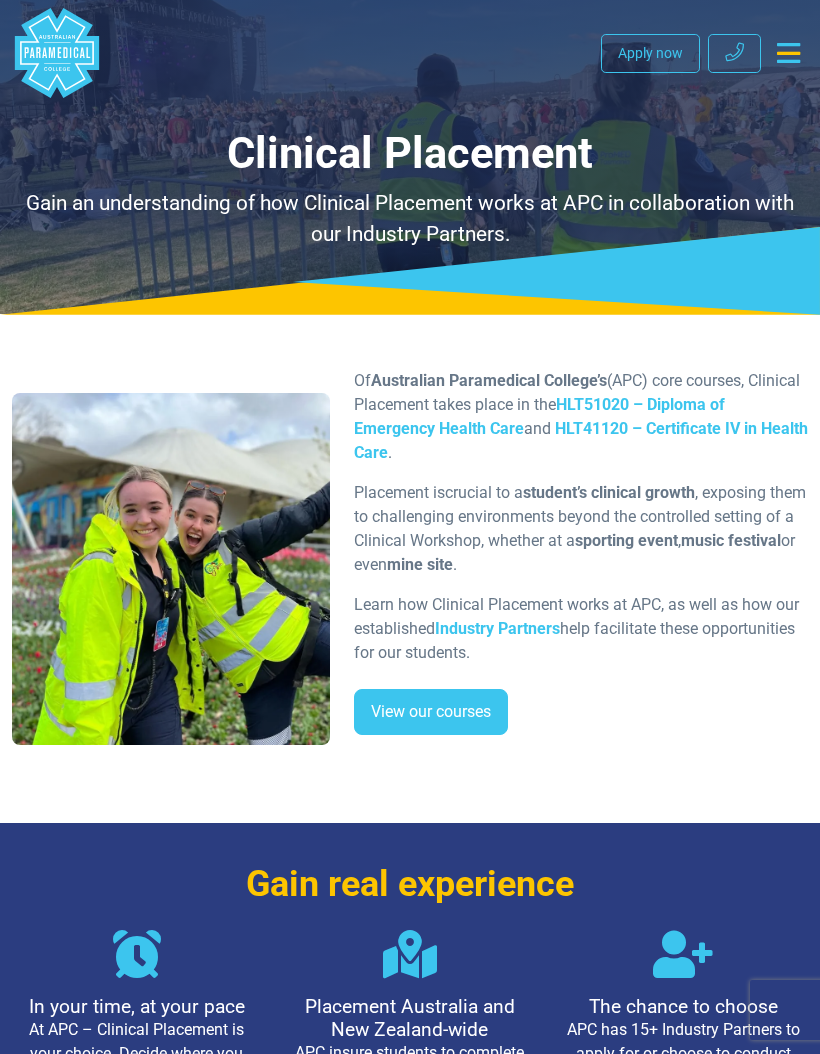 scroll, scrollTop: 0, scrollLeft: 0, axis: both 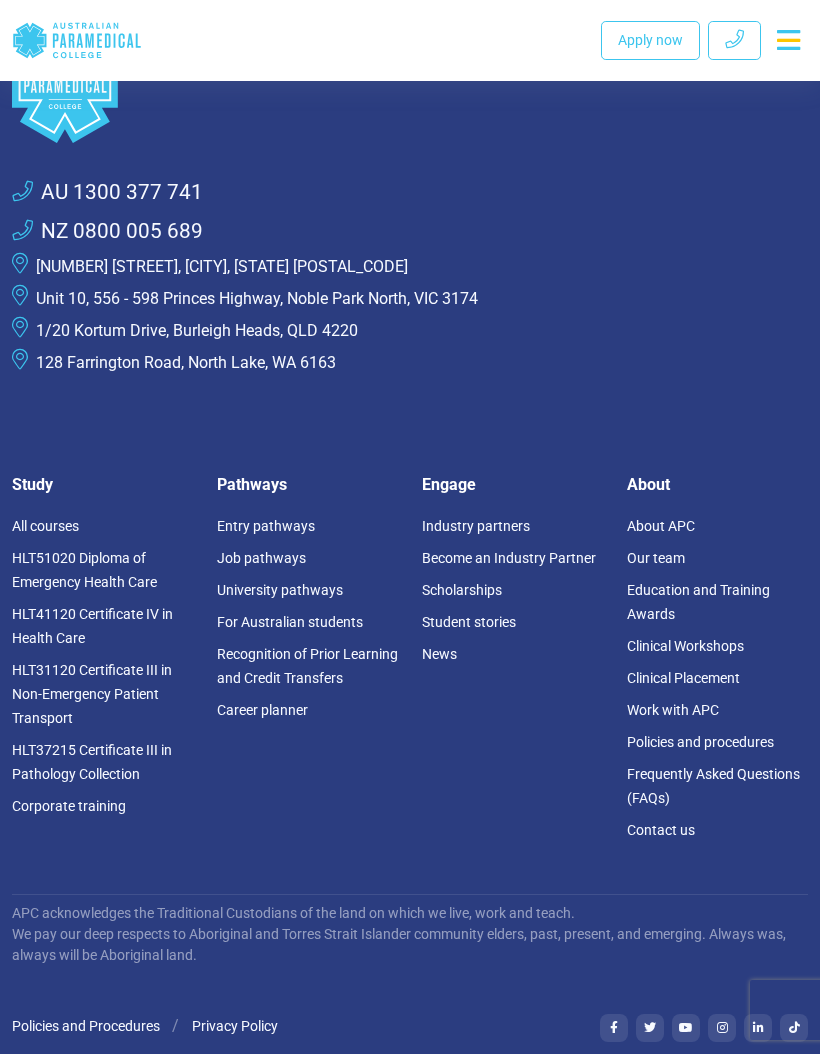 click on "HLT37215 Certificate III in Pathology Collection" at bounding box center (92, 762) 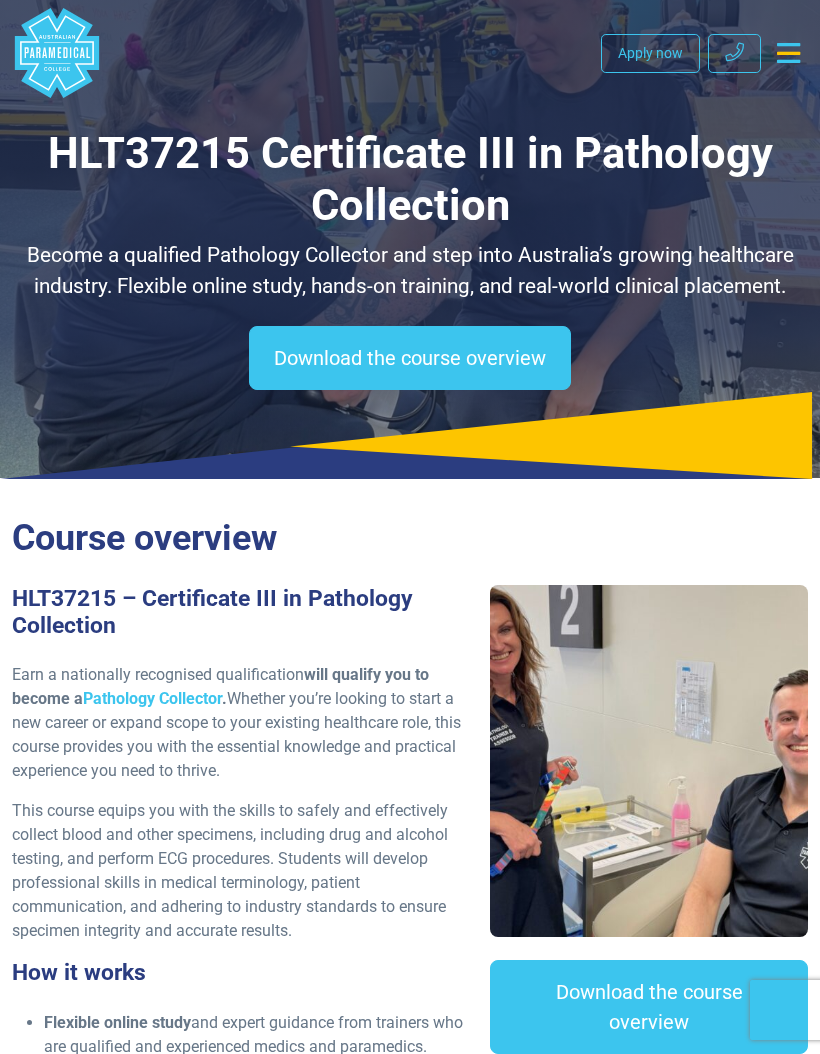 scroll, scrollTop: 0, scrollLeft: 0, axis: both 